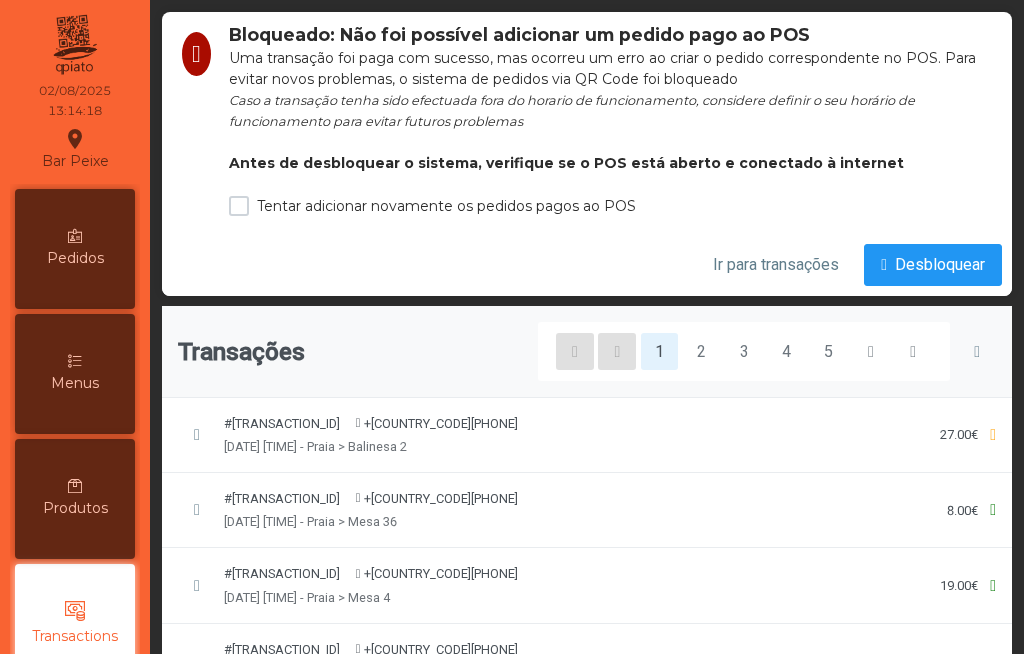 scroll, scrollTop: 0, scrollLeft: 0, axis: both 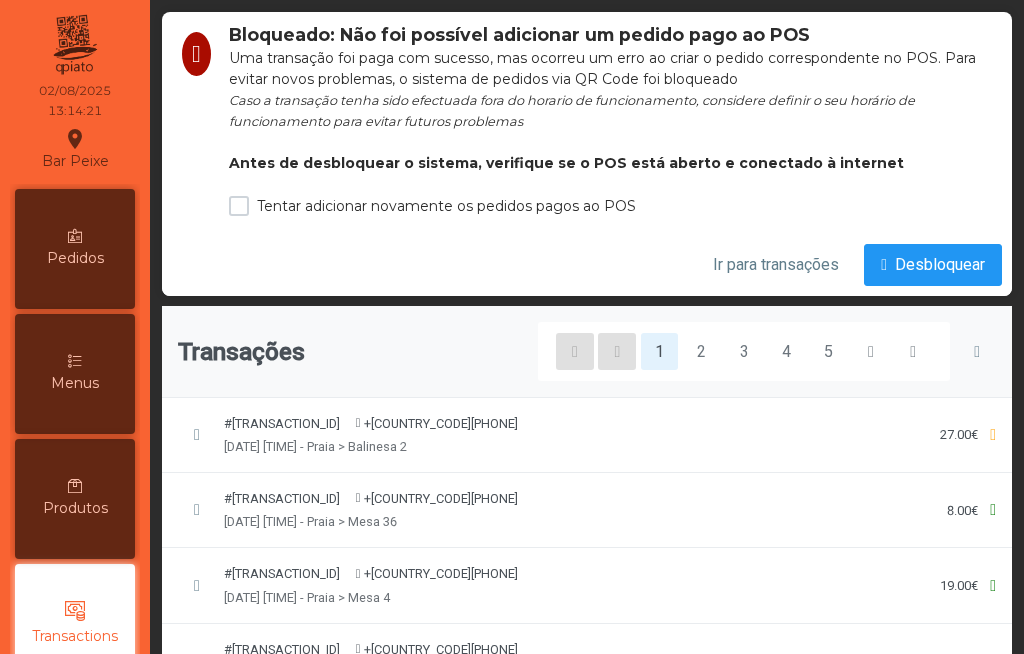 click on "Bloqueado: Não foi possível adicionar um pedido pago ao POS  Uma transação foi paga com sucesso, mas ocorreu um erro ao criar o pedido correspondente no POS. Para evitar novos problemas, o sistema de pedidos via QR Code foi bloqueado   Caso a transação tenha sido efectuada fora do horario de funcionamento, considere definir o seu horário de funcionamento para evitar futuros problemas   Antes de desbloquear o sistema, verifique se o POS está aberto e conectado à internet  Tentar adicionar novamente os pedidos pagos ao POS" 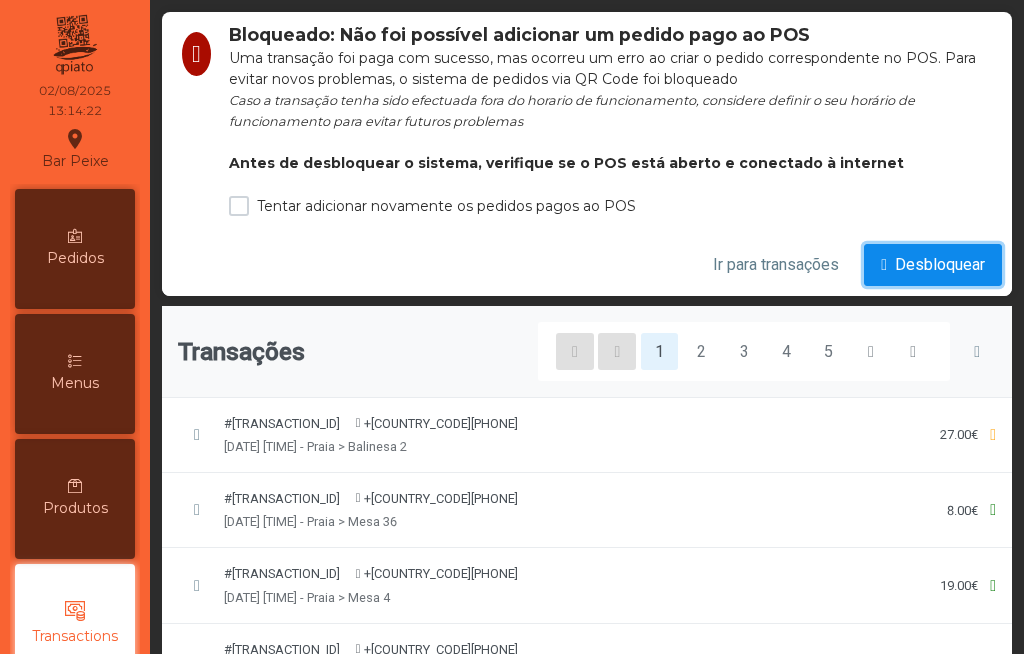 click on "Desbloquear" 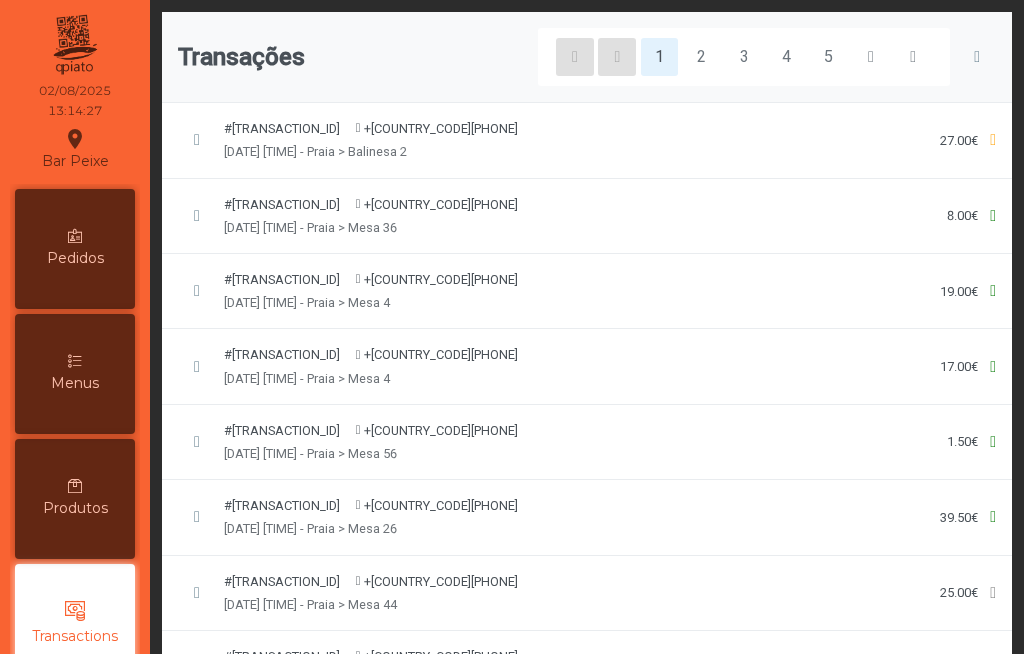 click 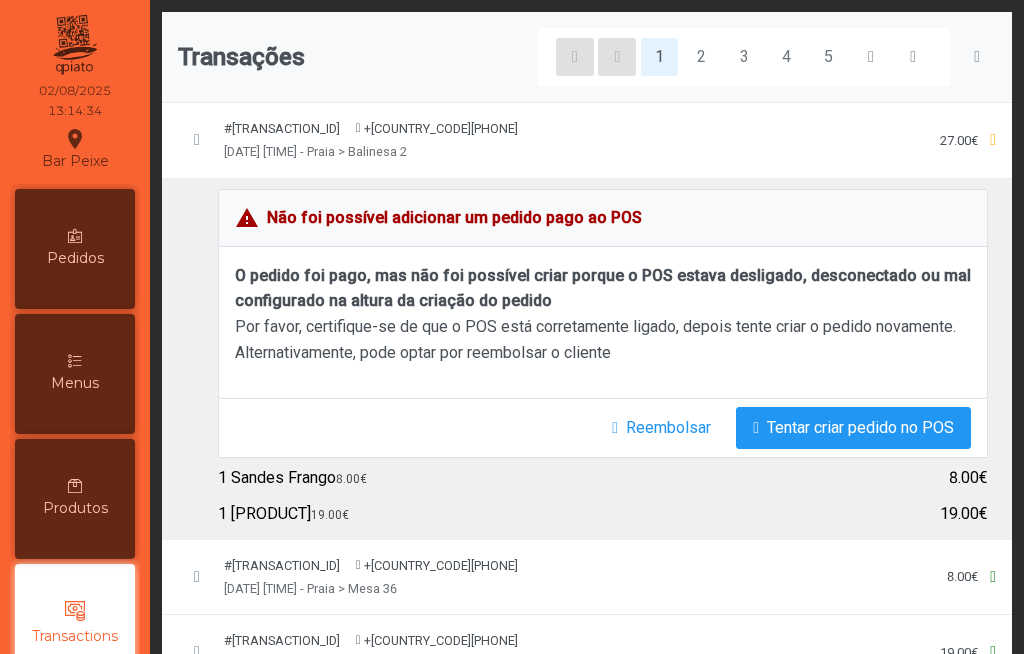 click on "Menus" at bounding box center [75, 383] 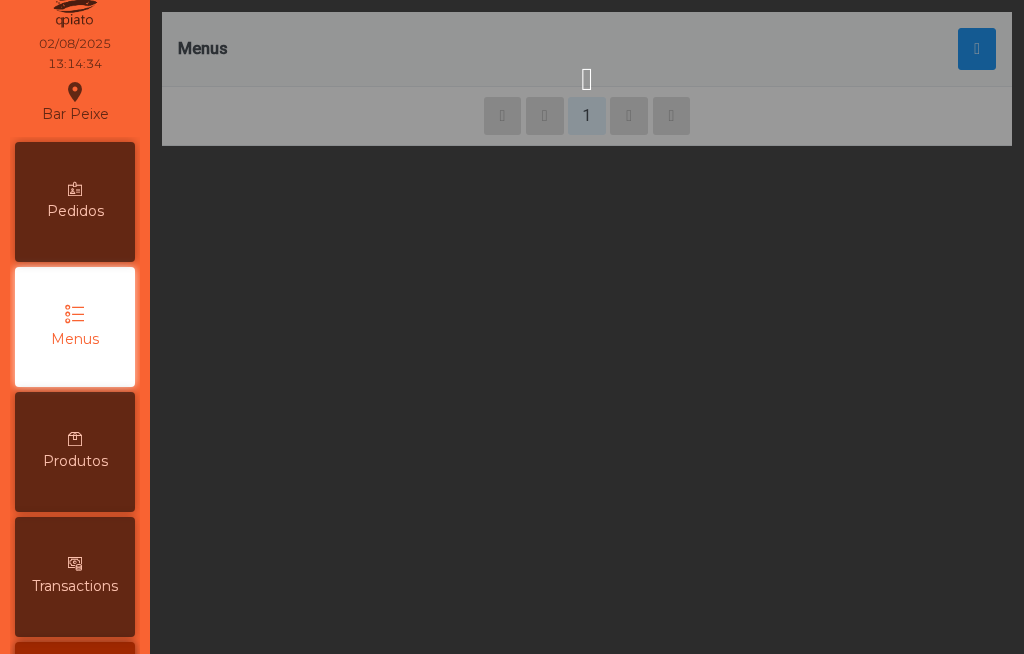 click at bounding box center [75, 189] 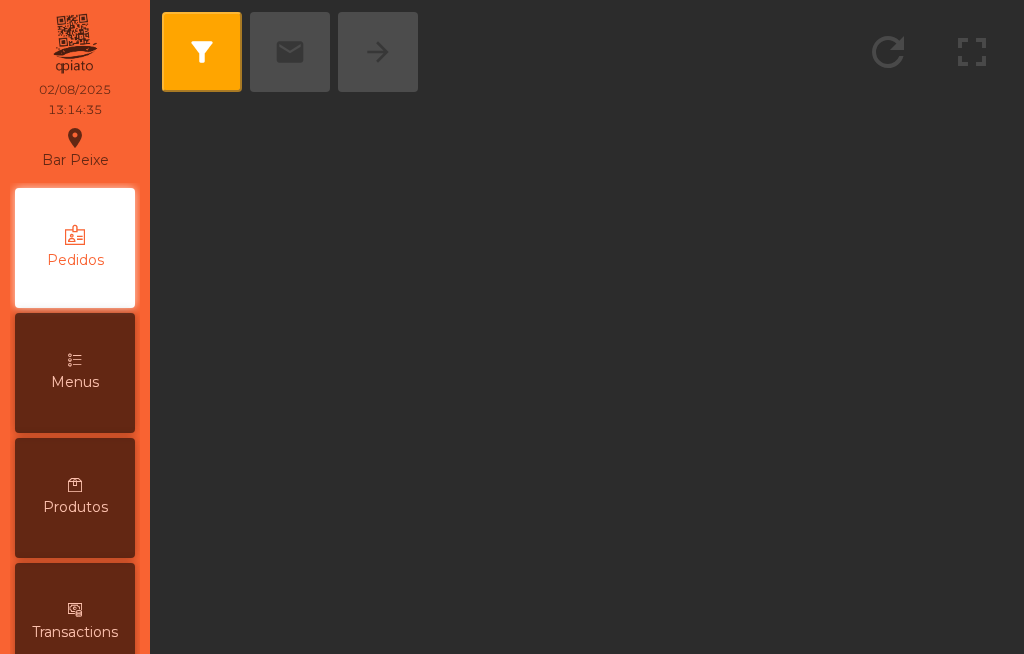 scroll, scrollTop: 0, scrollLeft: 0, axis: both 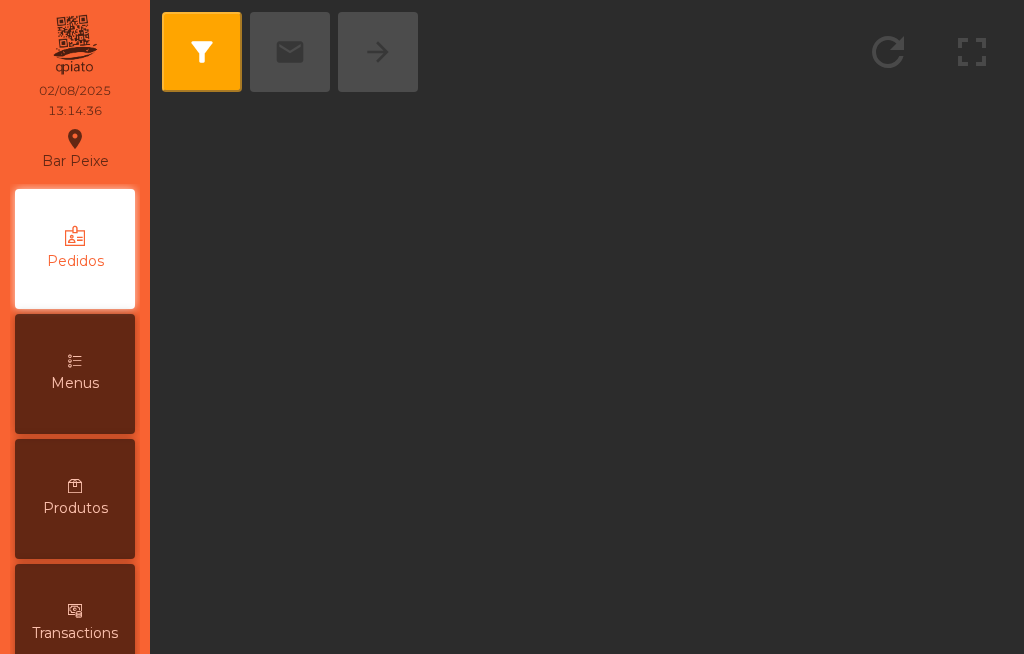 click on "filter_alt   email   arrow_forward" 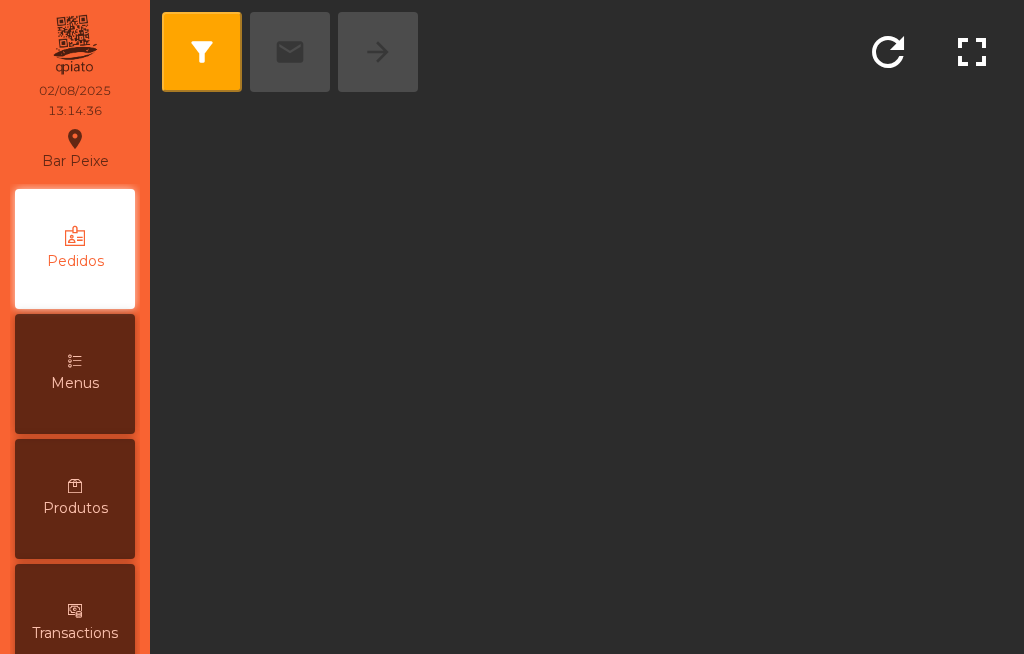 click on "filter_alt   email   arrow_forward" 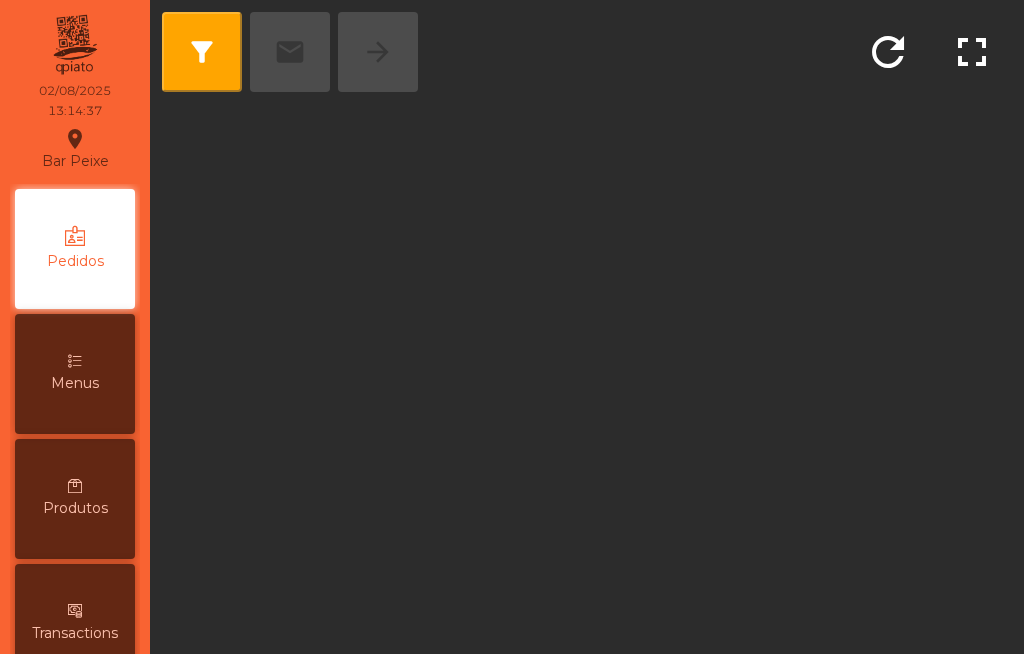 click on "filter_alt" 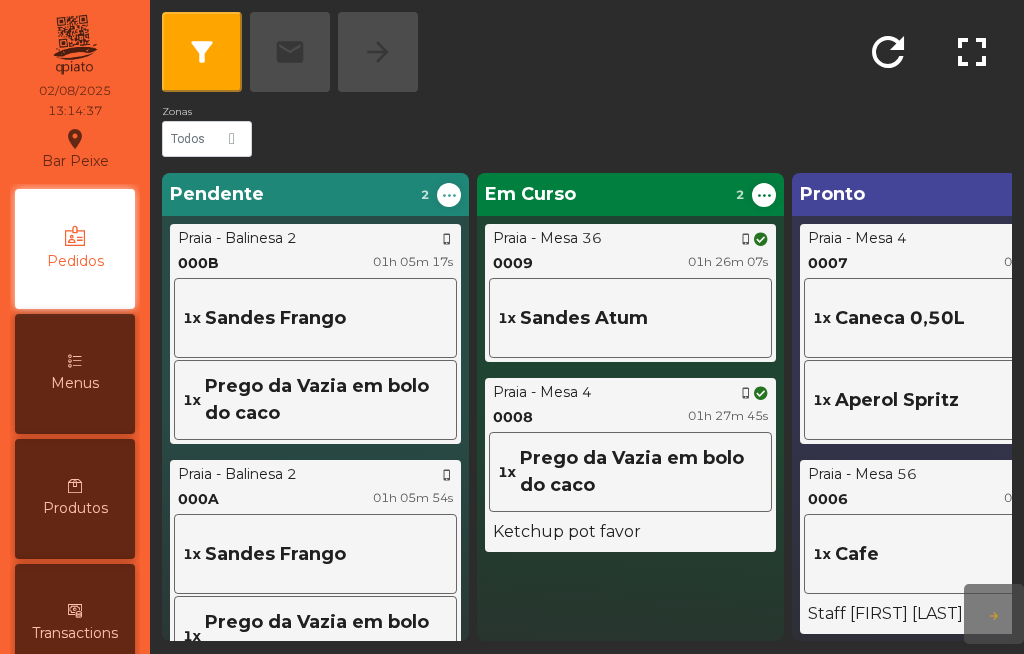 click on "location_on" 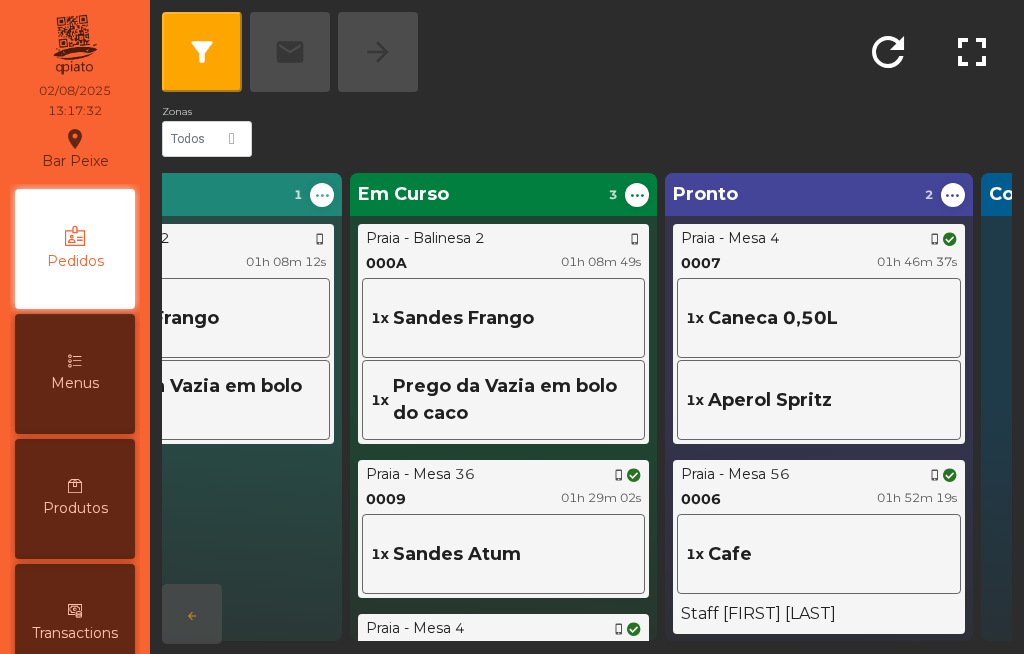 scroll, scrollTop: 0, scrollLeft: 0, axis: both 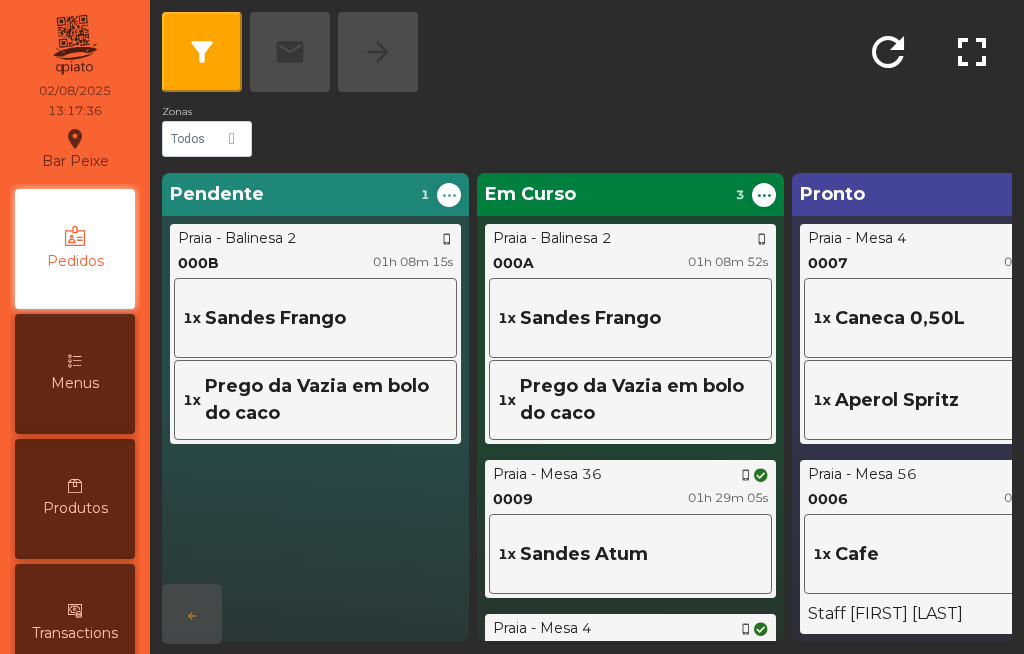 click on "..." 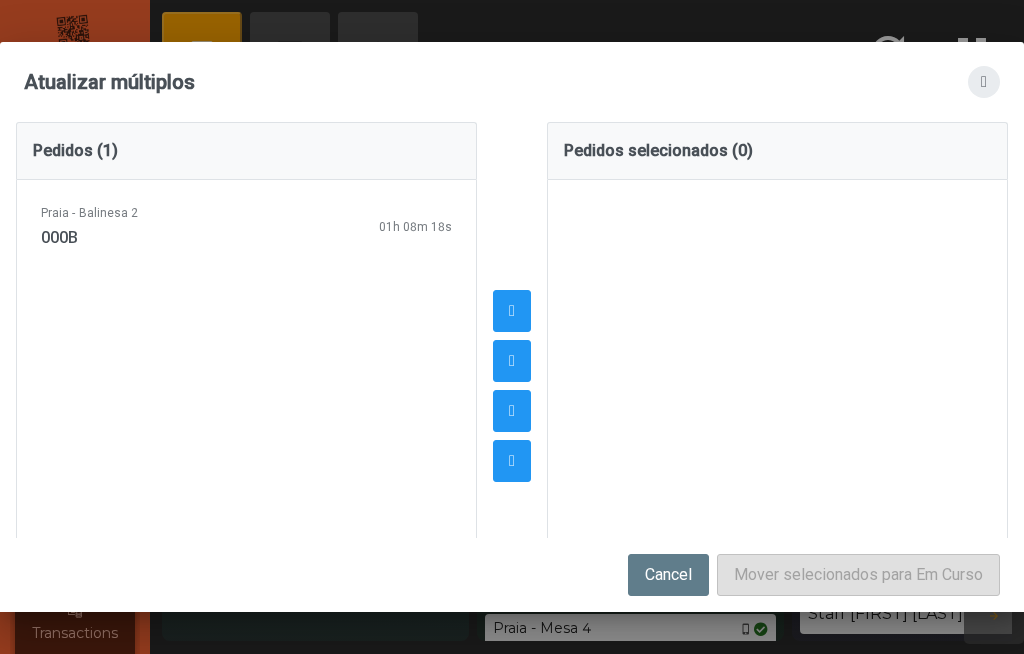 click 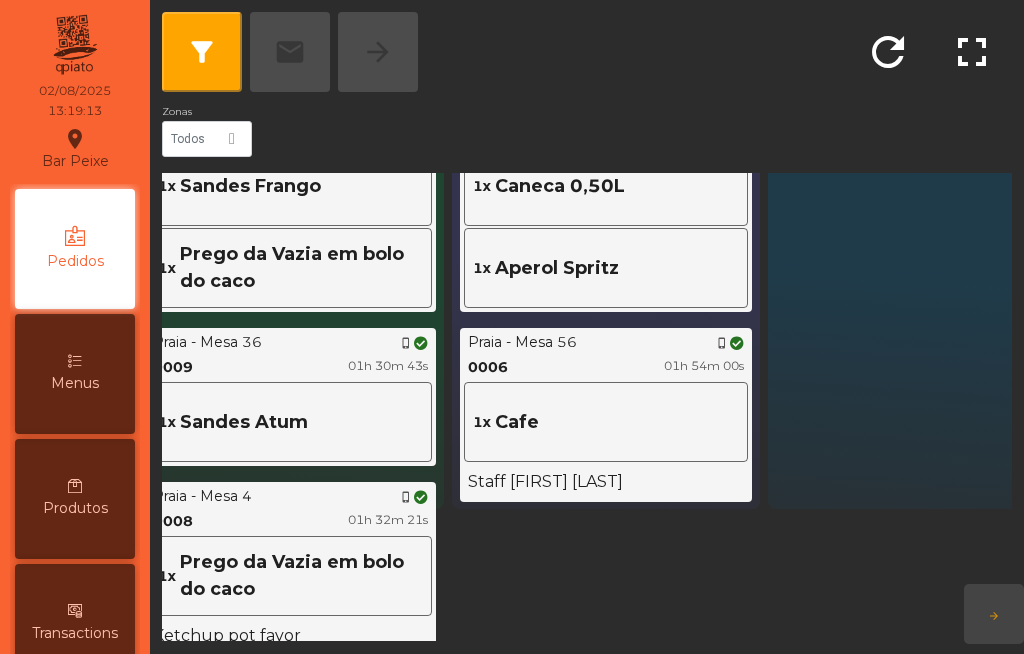 scroll, scrollTop: 0, scrollLeft: 340, axis: horizontal 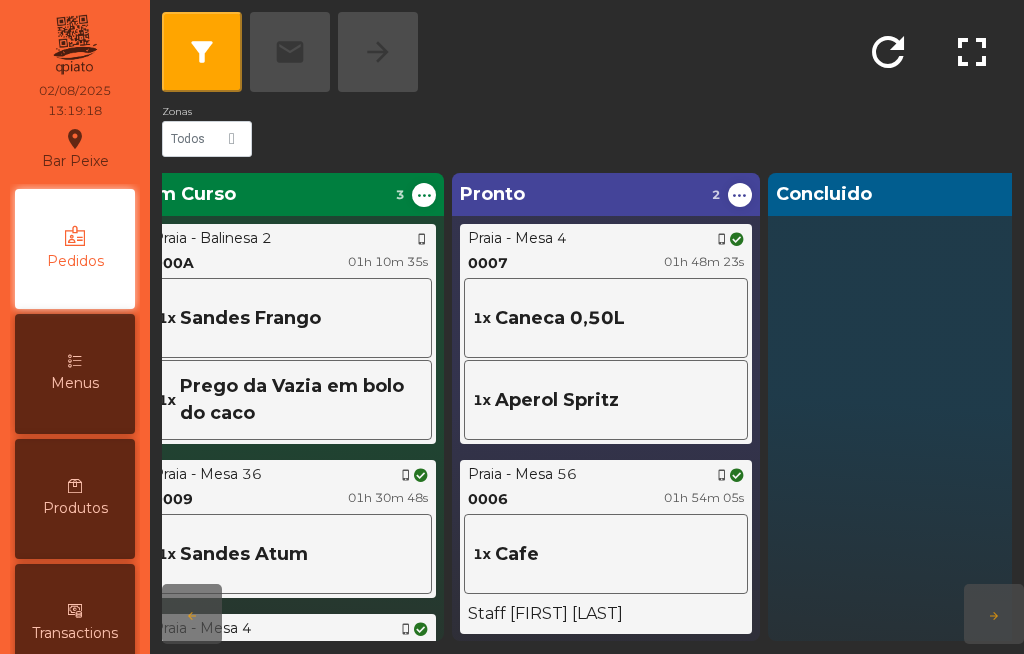 click on "..." 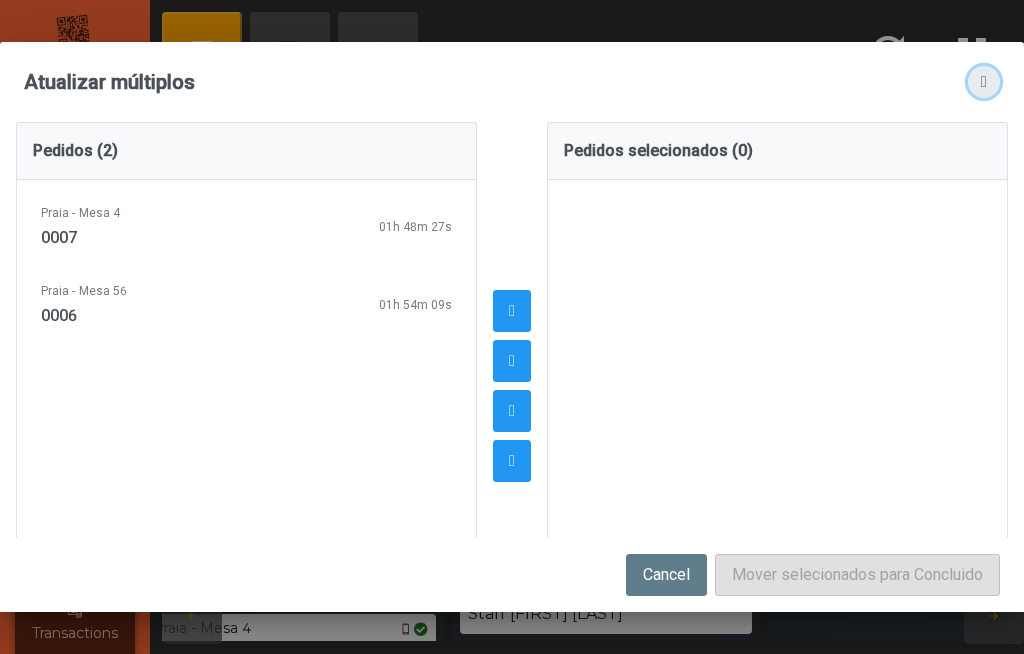 click 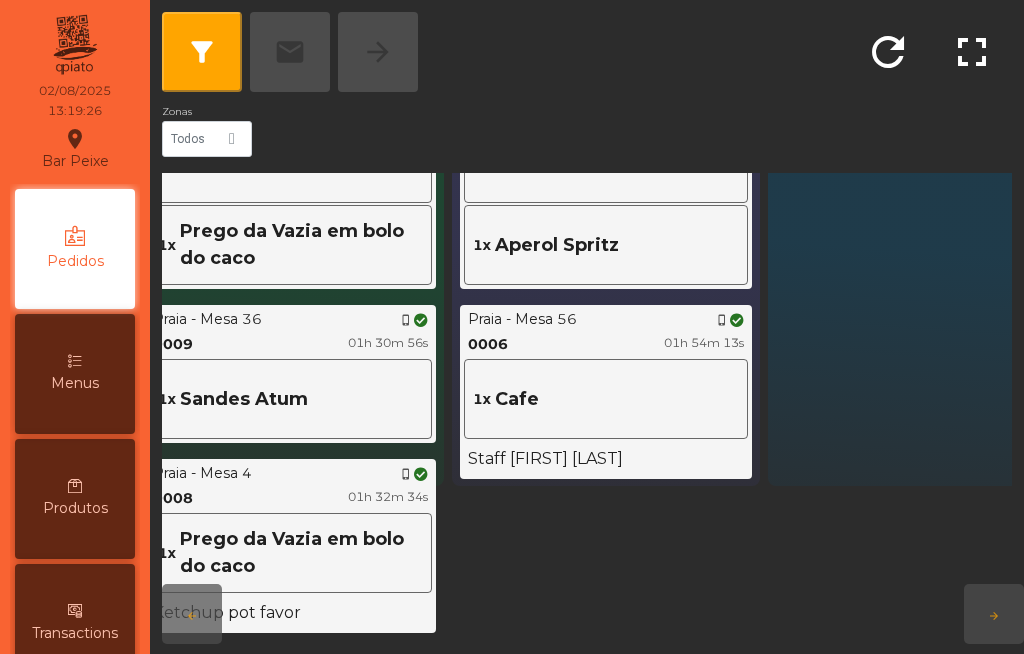 scroll, scrollTop: 0, scrollLeft: 340, axis: horizontal 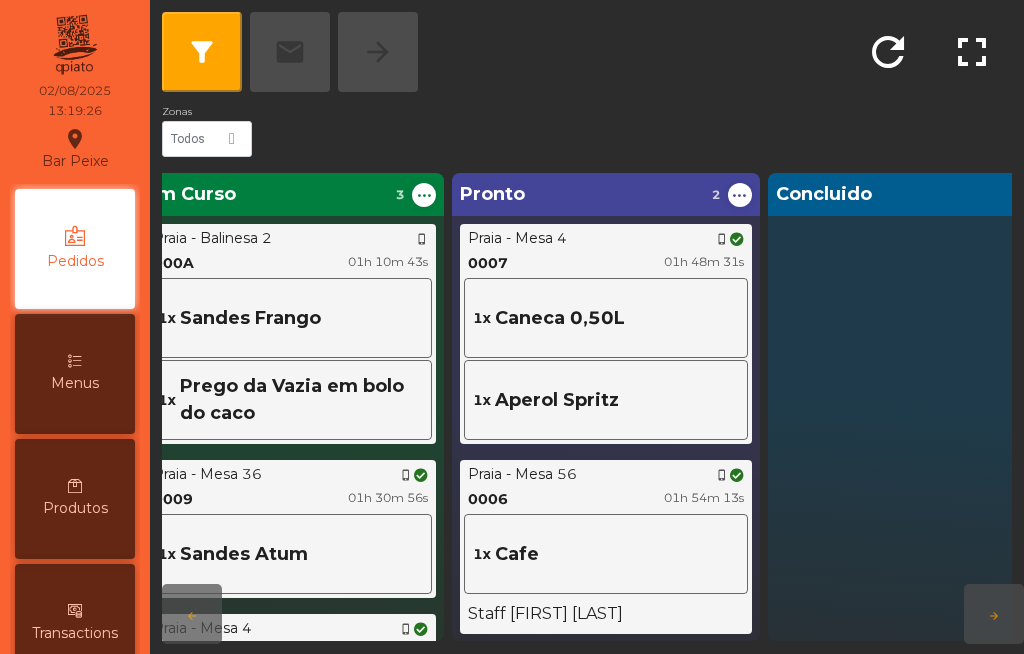 click on "Caneca 0,50L" 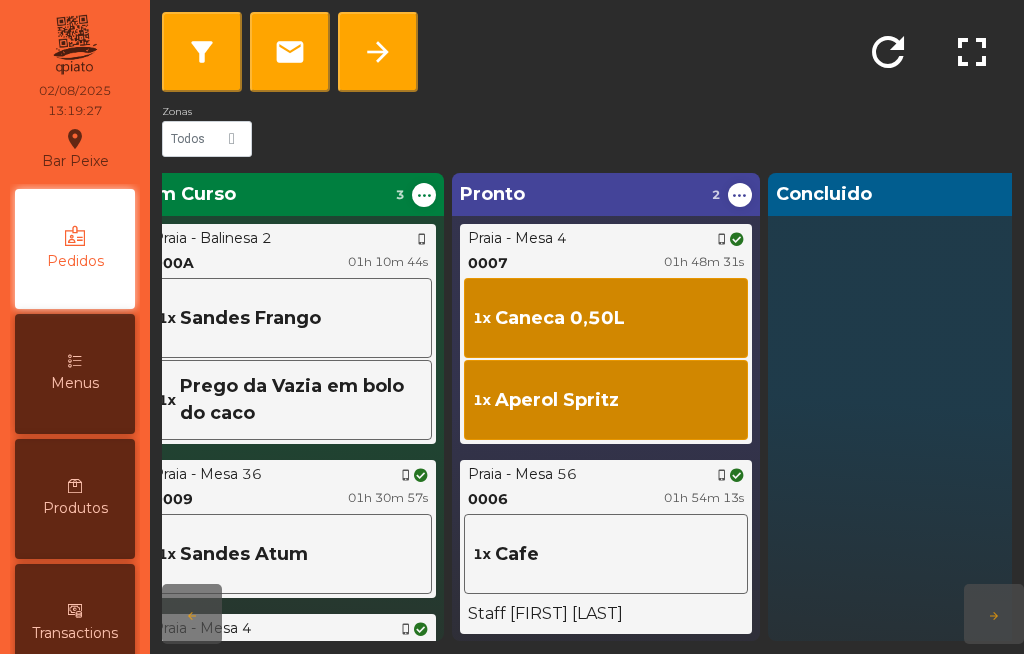 scroll, scrollTop: 43, scrollLeft: 340, axis: both 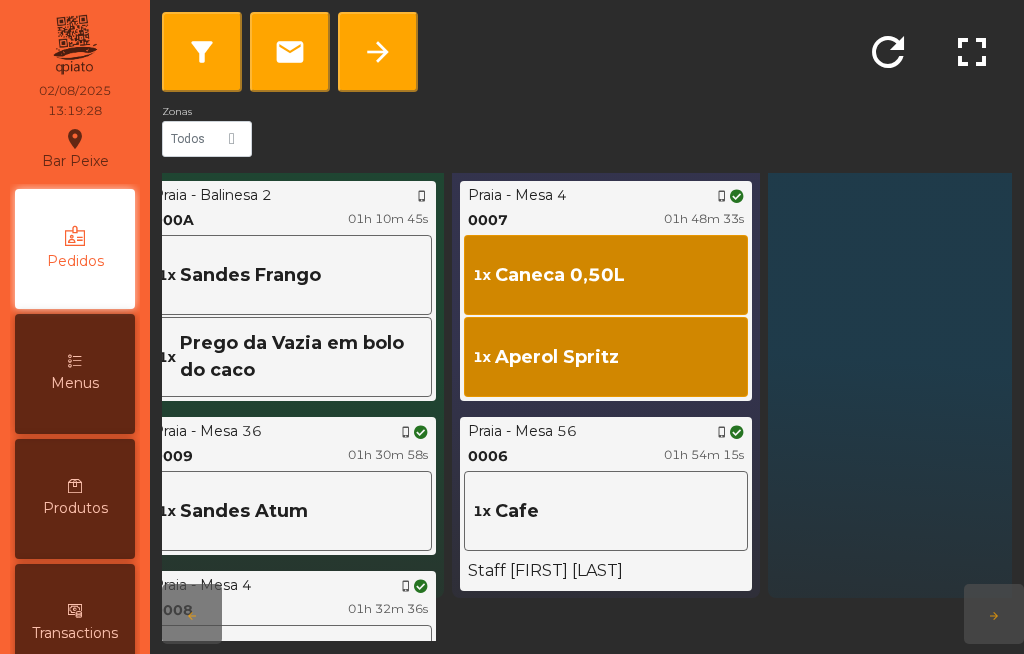 click on "1x   Cafe" 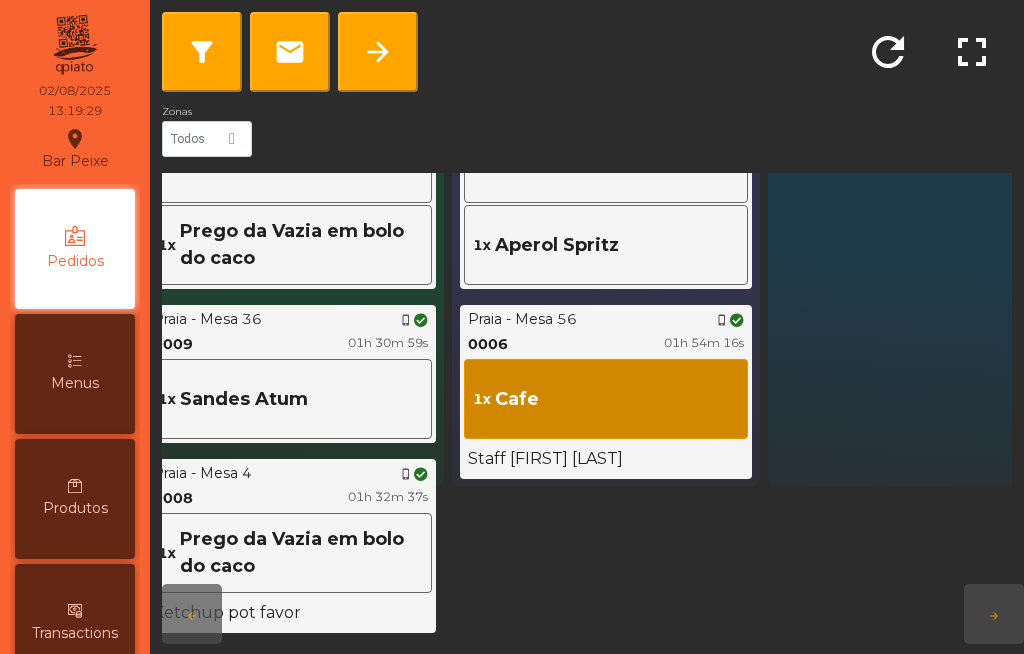 scroll, scrollTop: 0, scrollLeft: 340, axis: horizontal 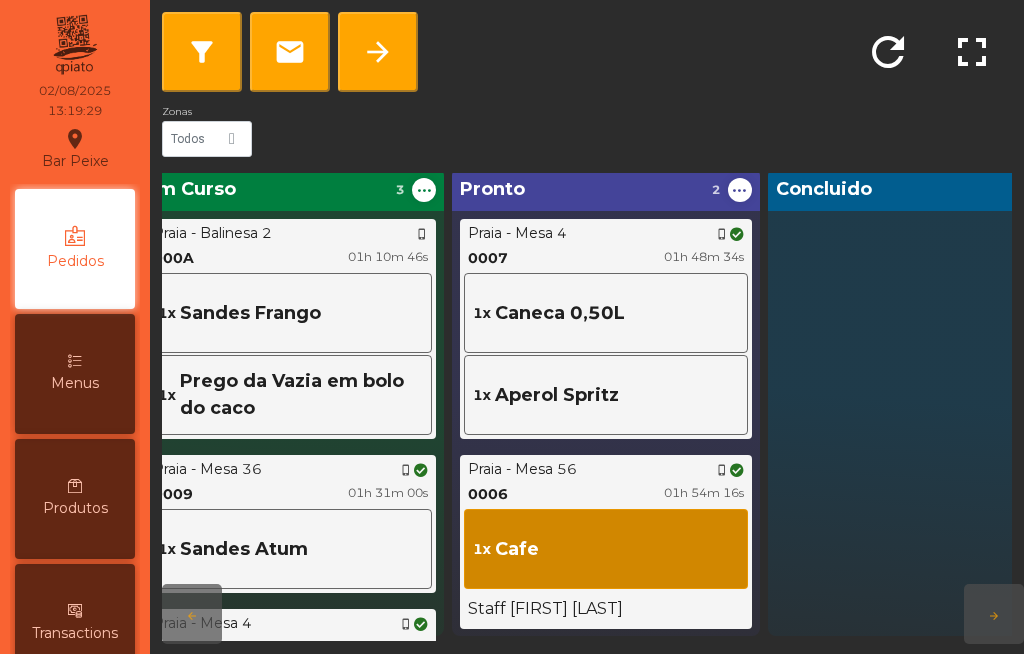 click on "1x   Caneca 0,50L" 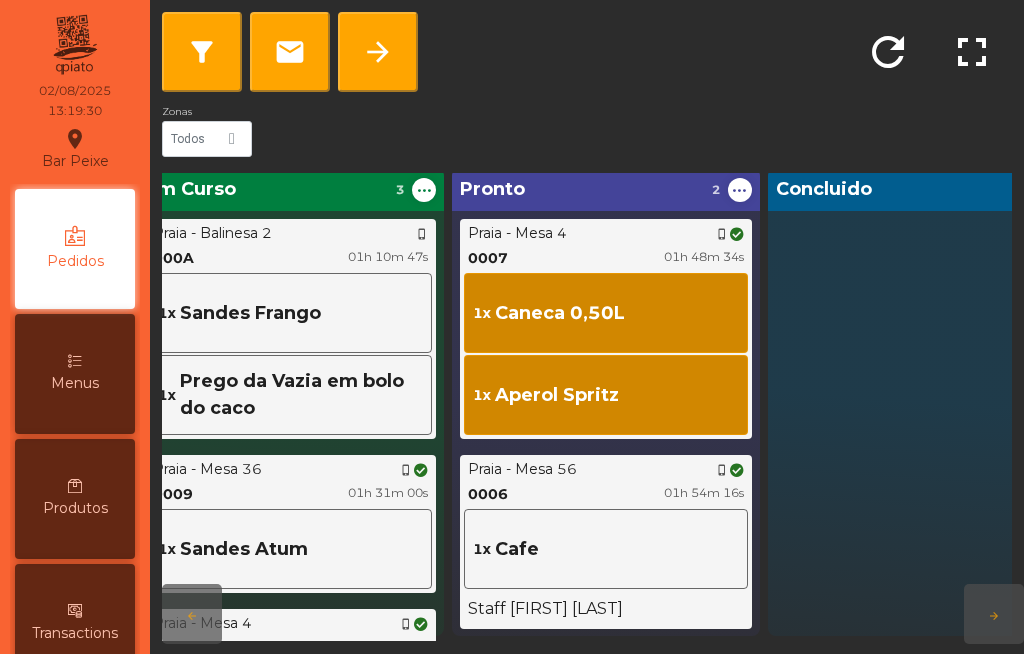scroll, scrollTop: 43, scrollLeft: 340, axis: both 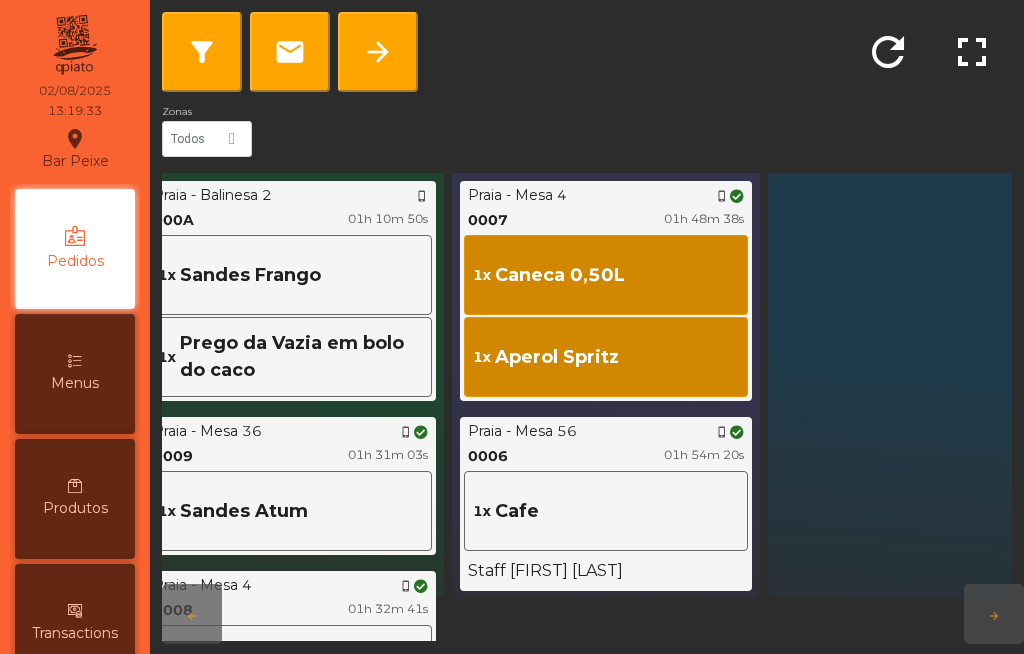 click on "arrow_forward" 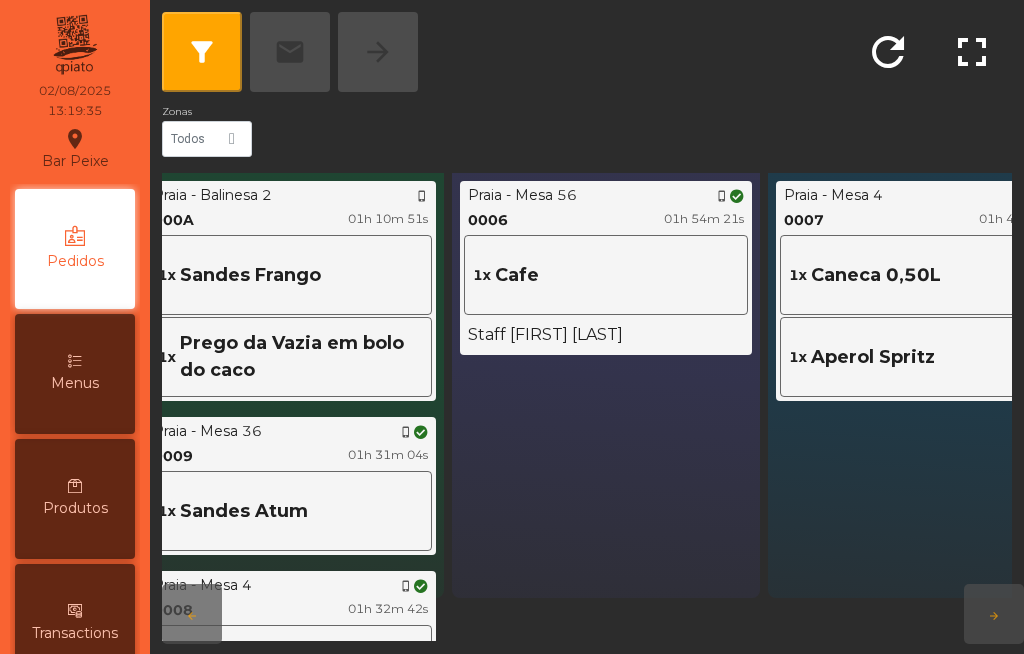 click on "1x   Cafe" 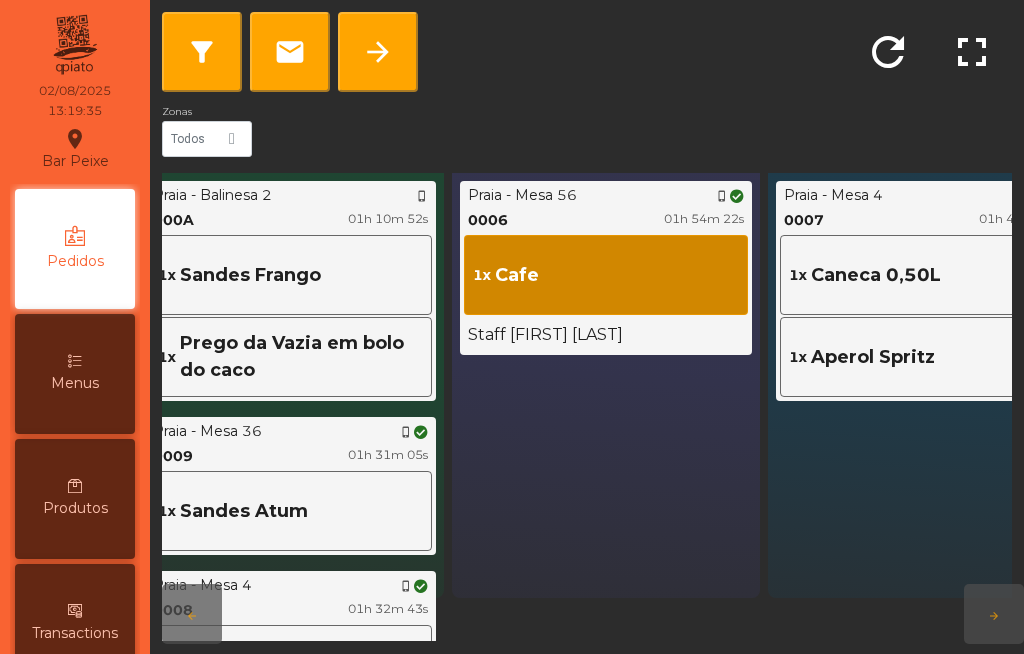 click on "arrow_forward" 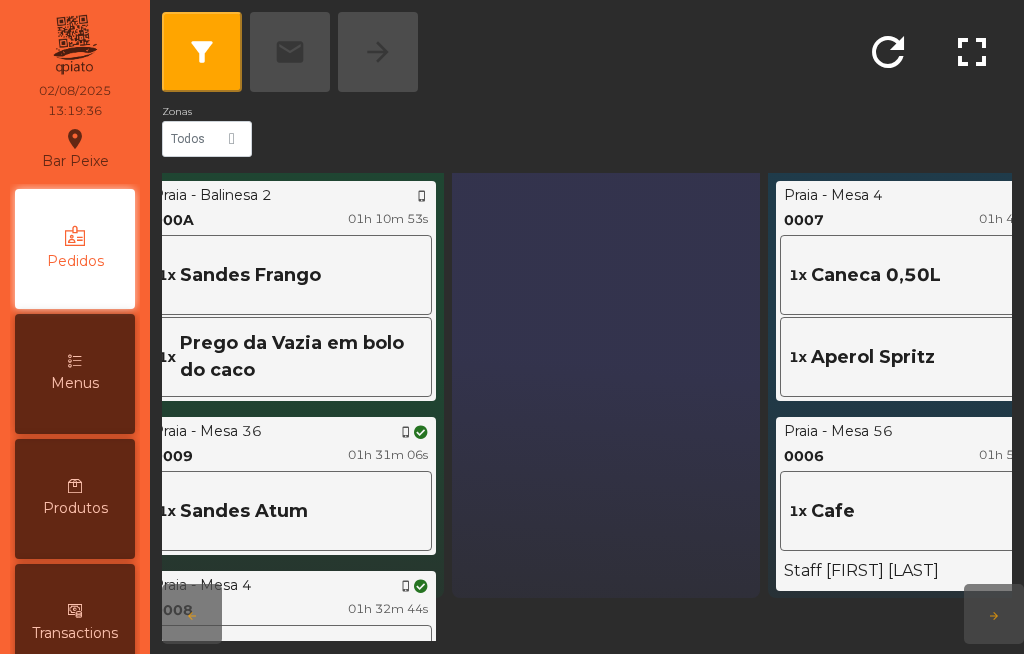scroll, scrollTop: 43, scrollLeft: 449, axis: both 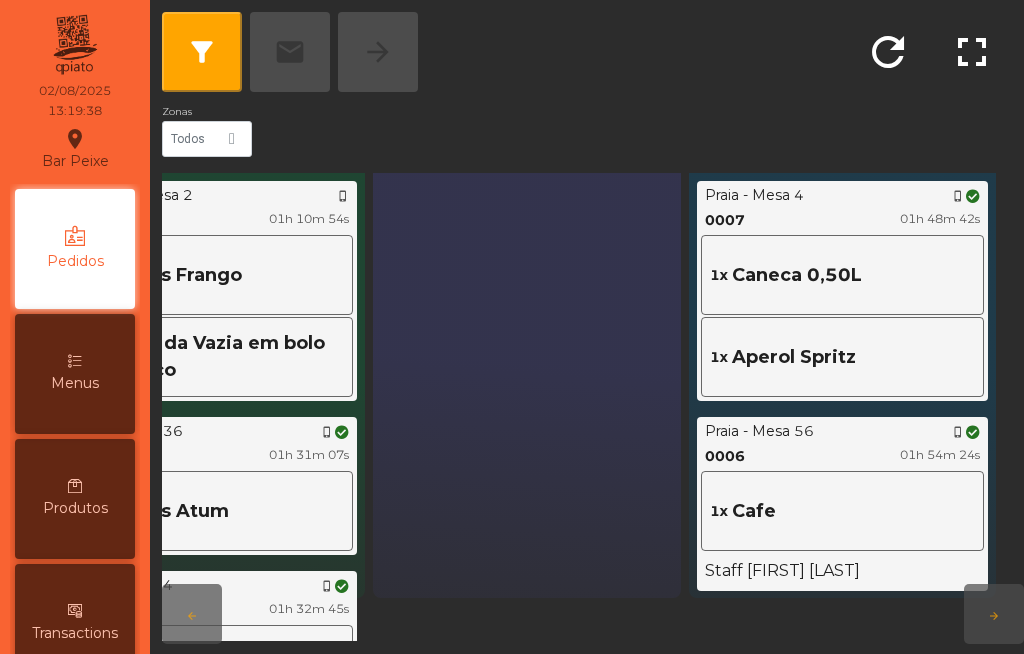 click on "Caneca 0,50L" 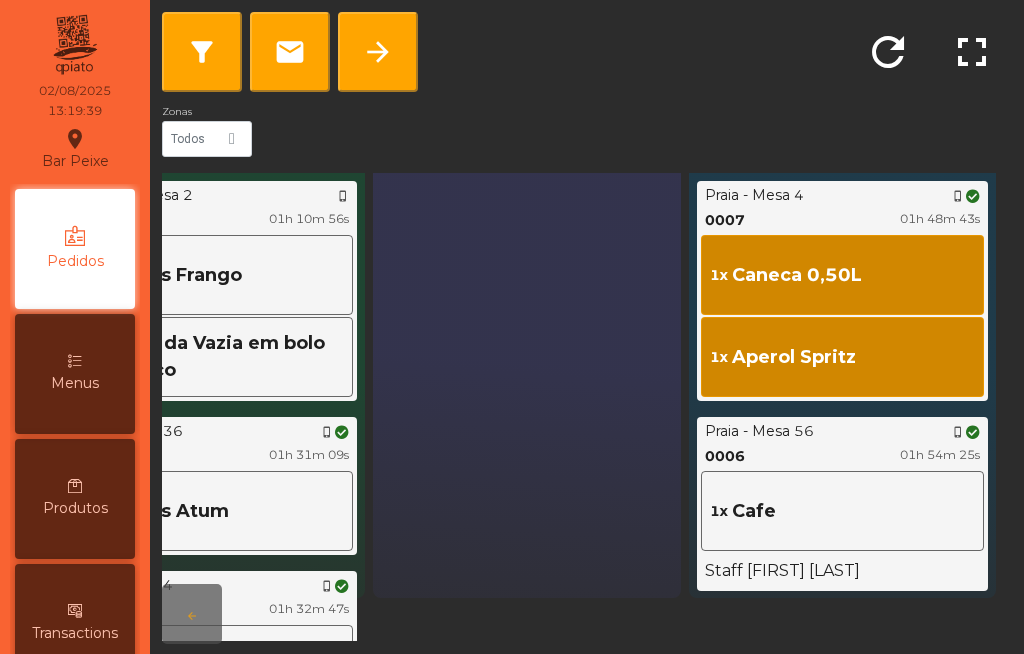 click on "arrow_forward" 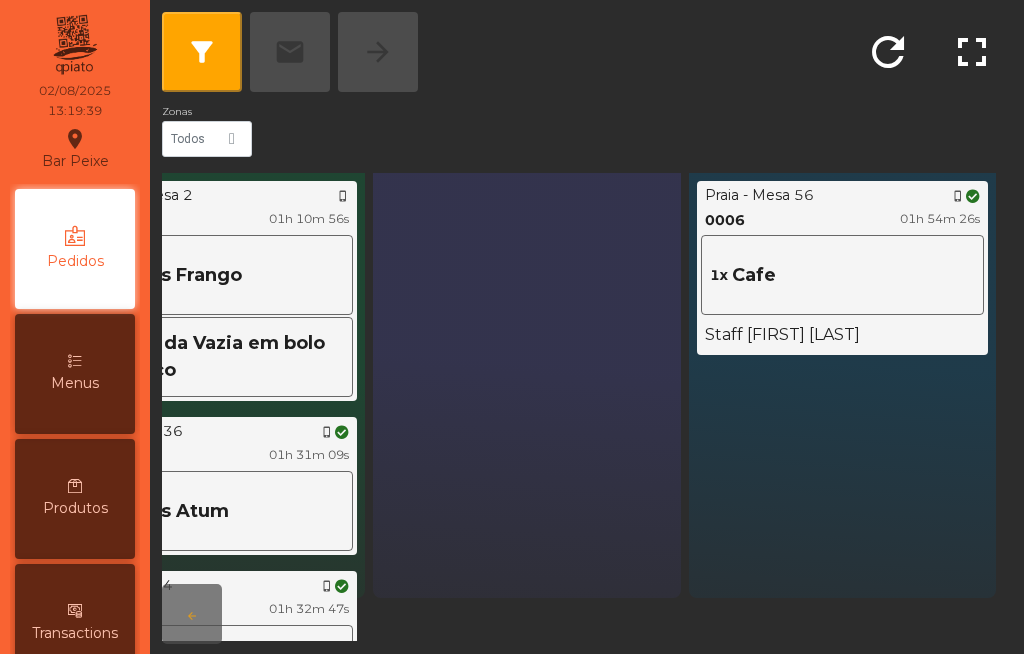 click on "1x   Cafe" 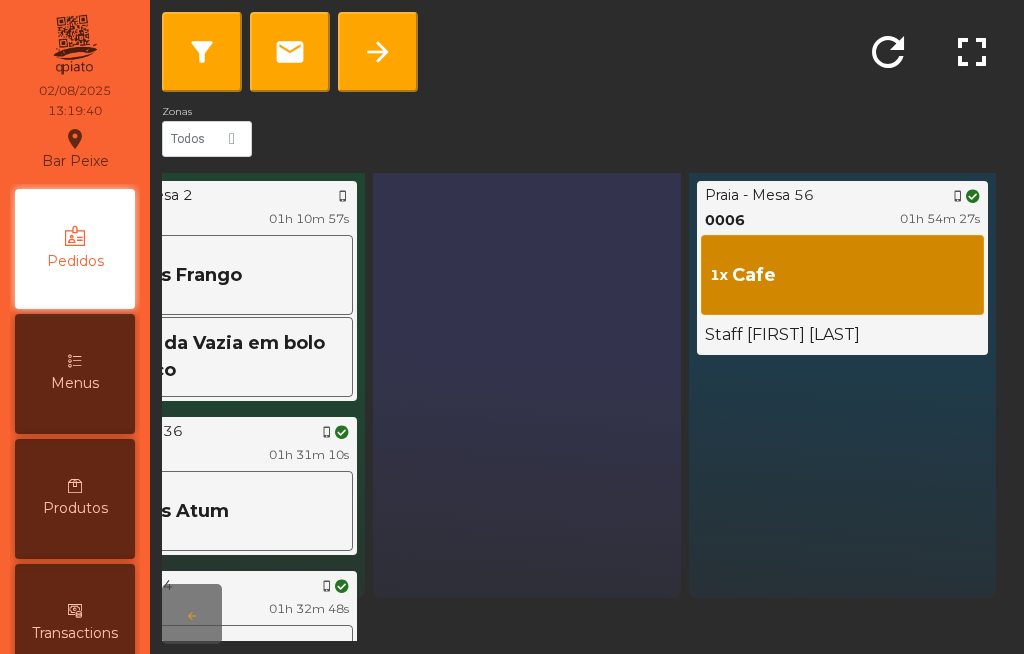 click on "arrow_forward" 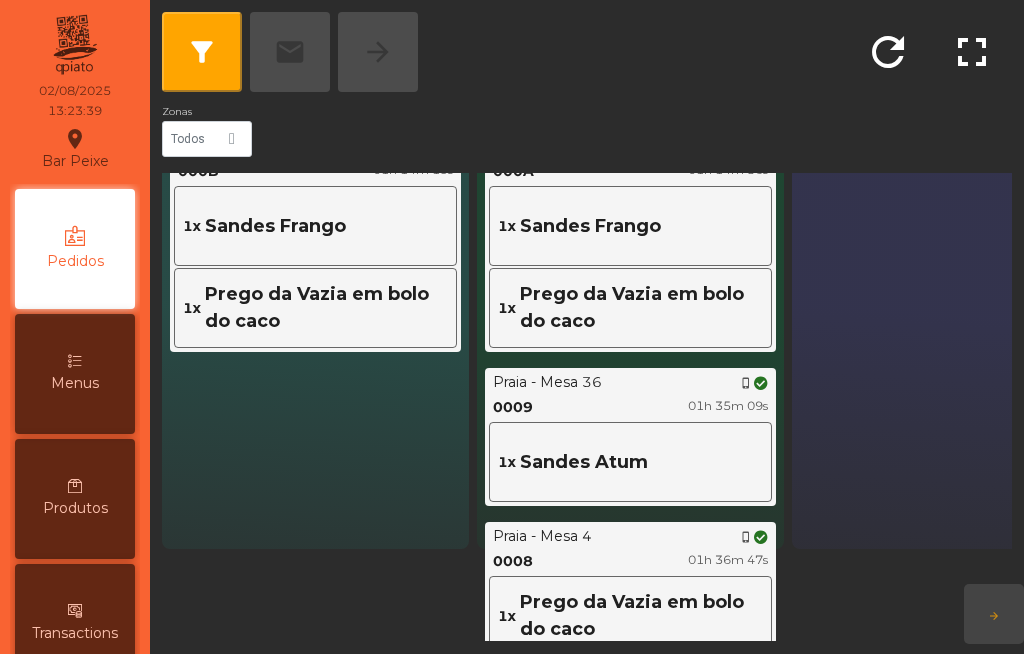 scroll, scrollTop: 155, scrollLeft: 0, axis: vertical 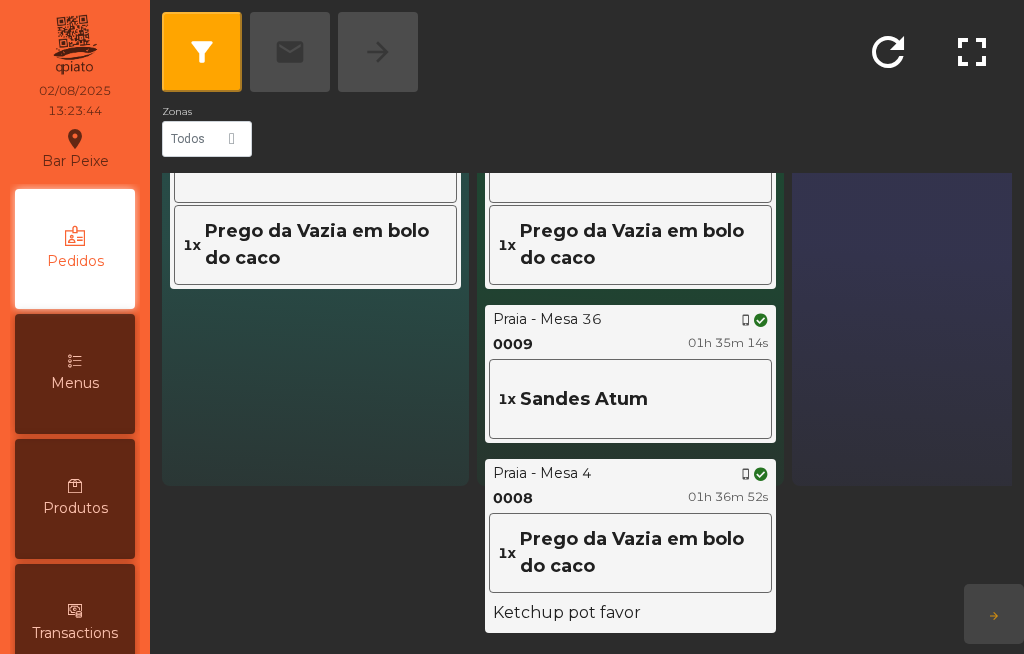click on "1x [PRODUCT]" 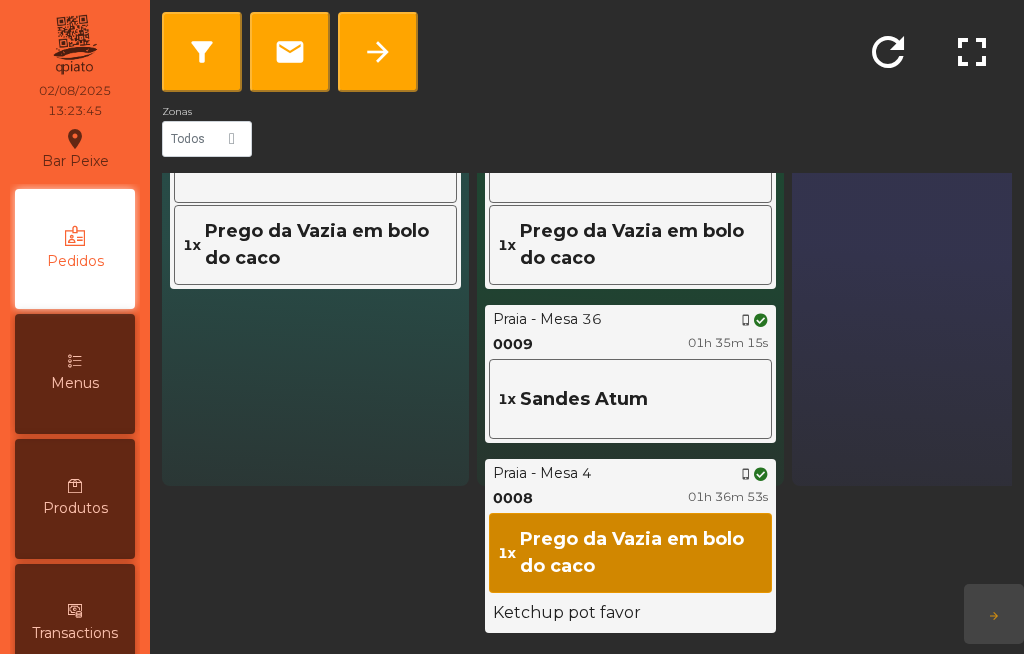 click on "arrow_forward" 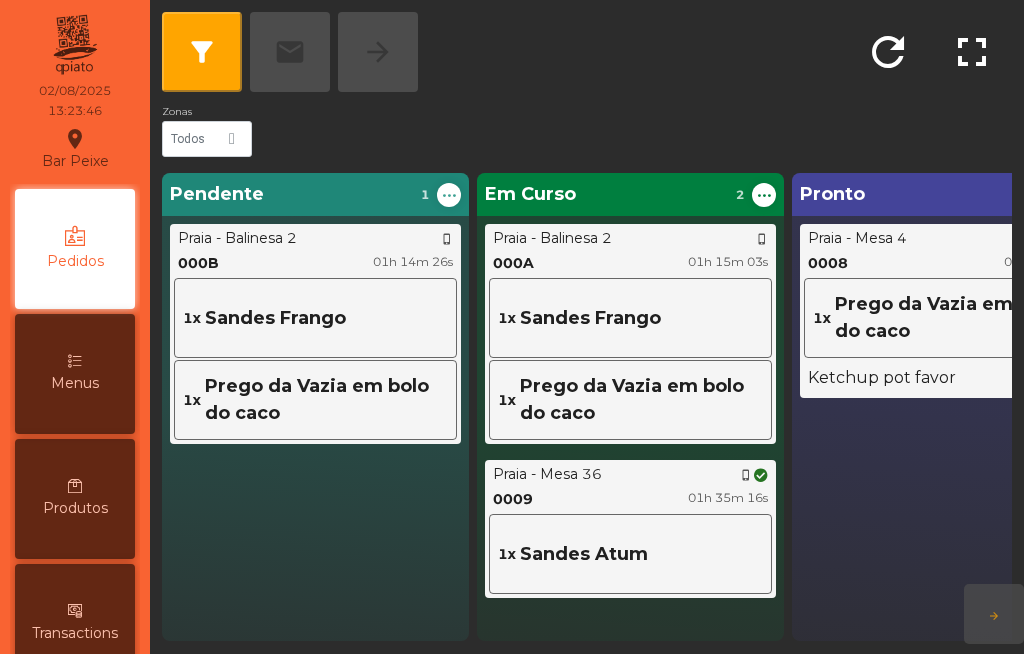 scroll, scrollTop: 0, scrollLeft: 0, axis: both 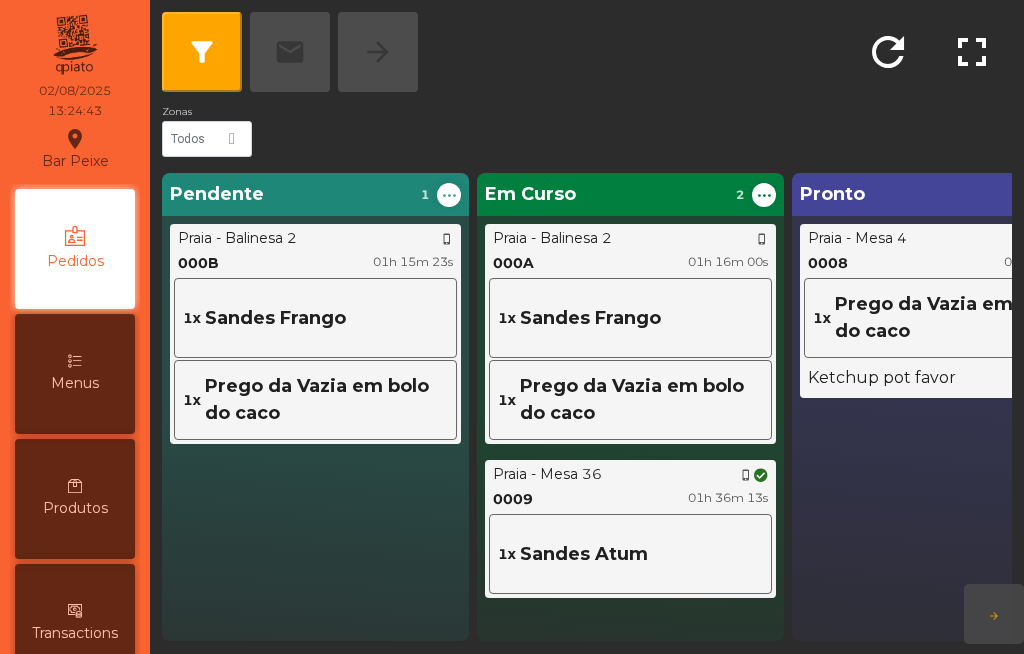 click on "1x   Sandes Atum" 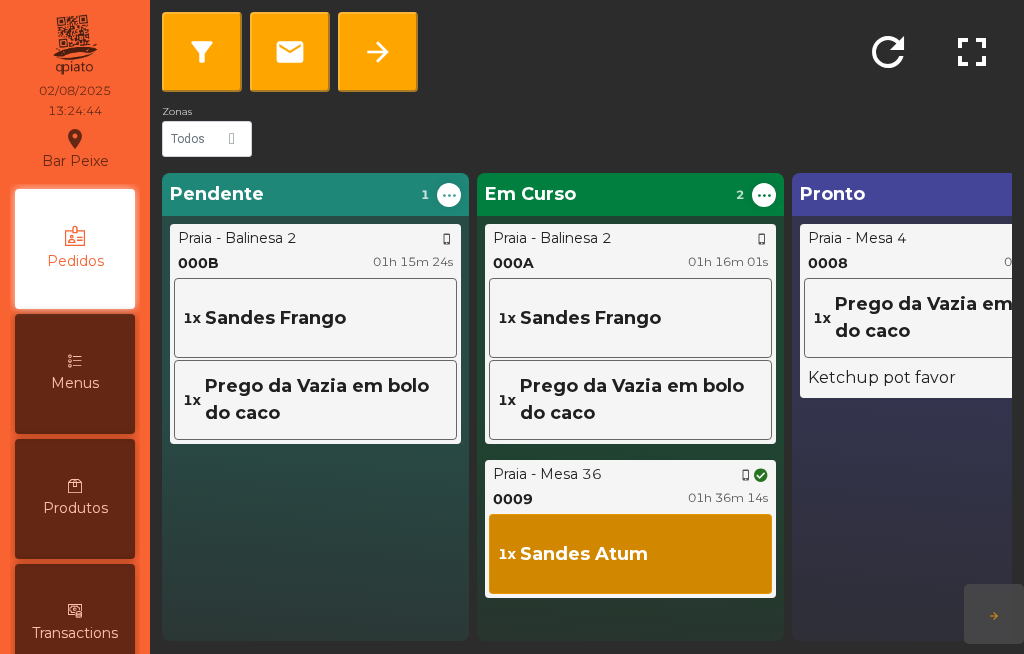 click on "arrow_forward" 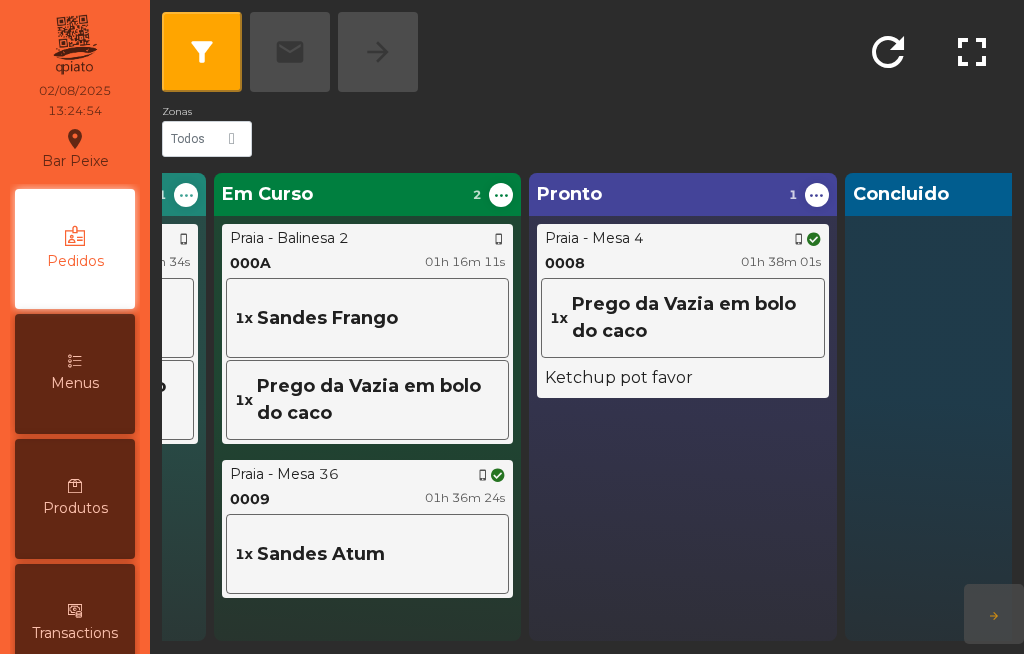 scroll, scrollTop: 0, scrollLeft: 264, axis: horizontal 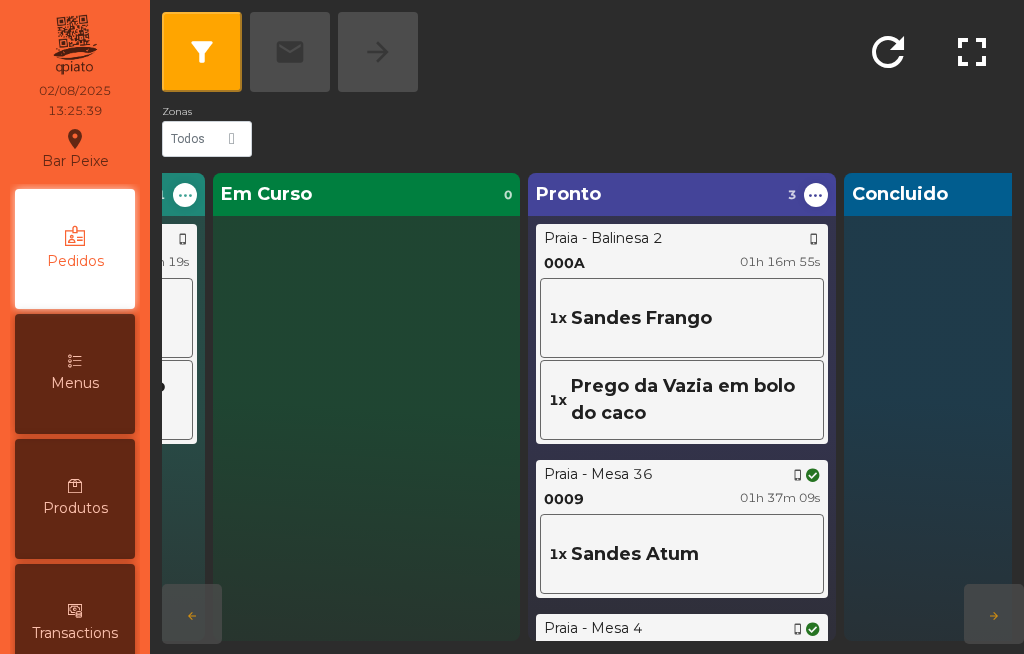 click on "Bar Peixe  location_on" 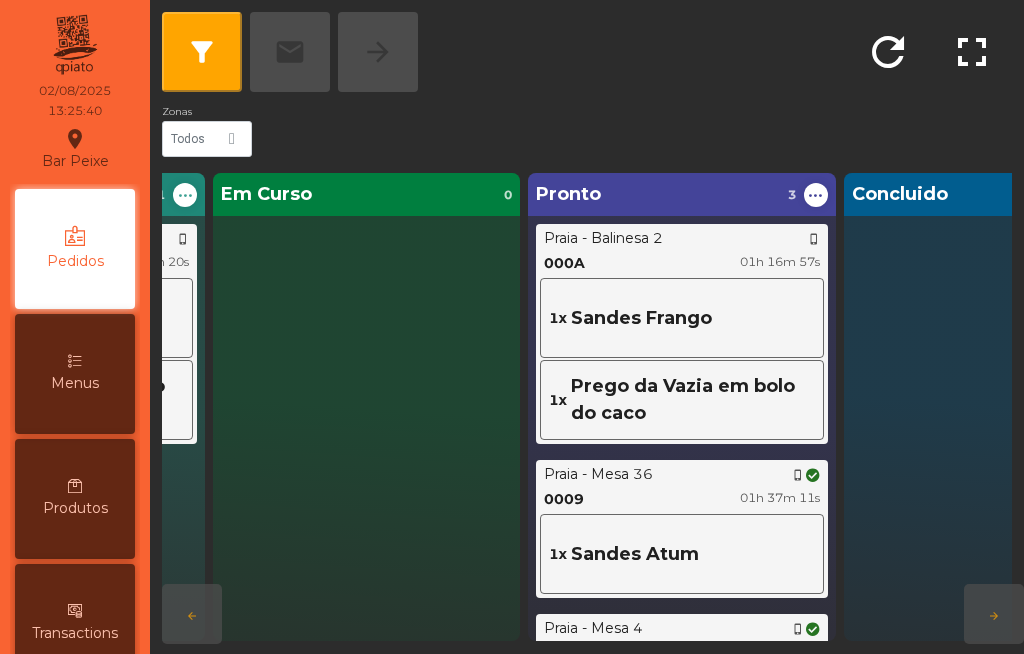 click on "Menus" at bounding box center (75, 383) 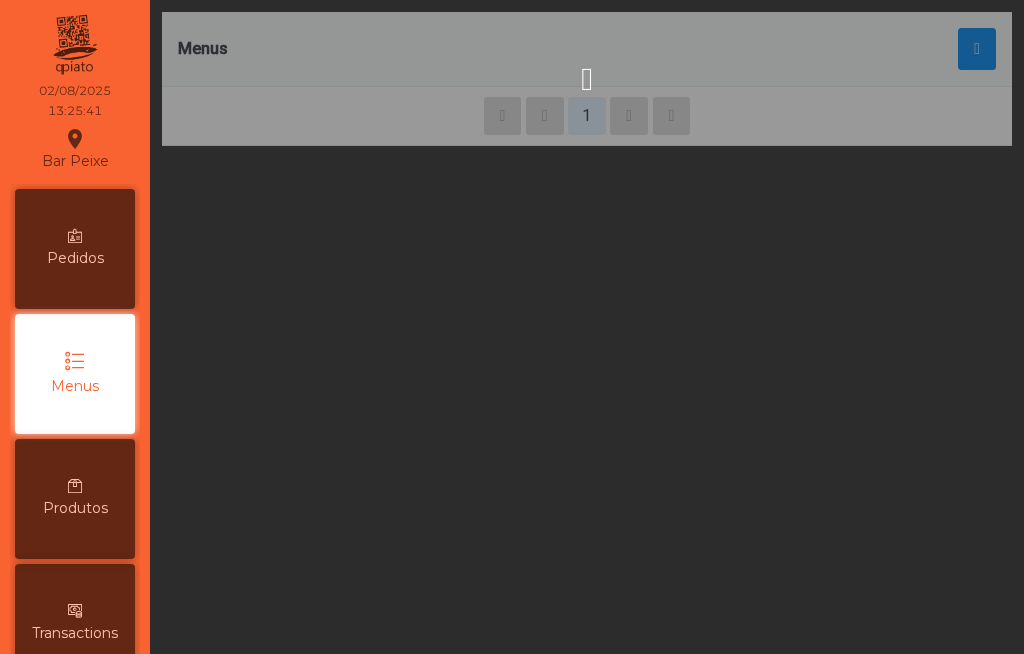 scroll, scrollTop: 47, scrollLeft: 0, axis: vertical 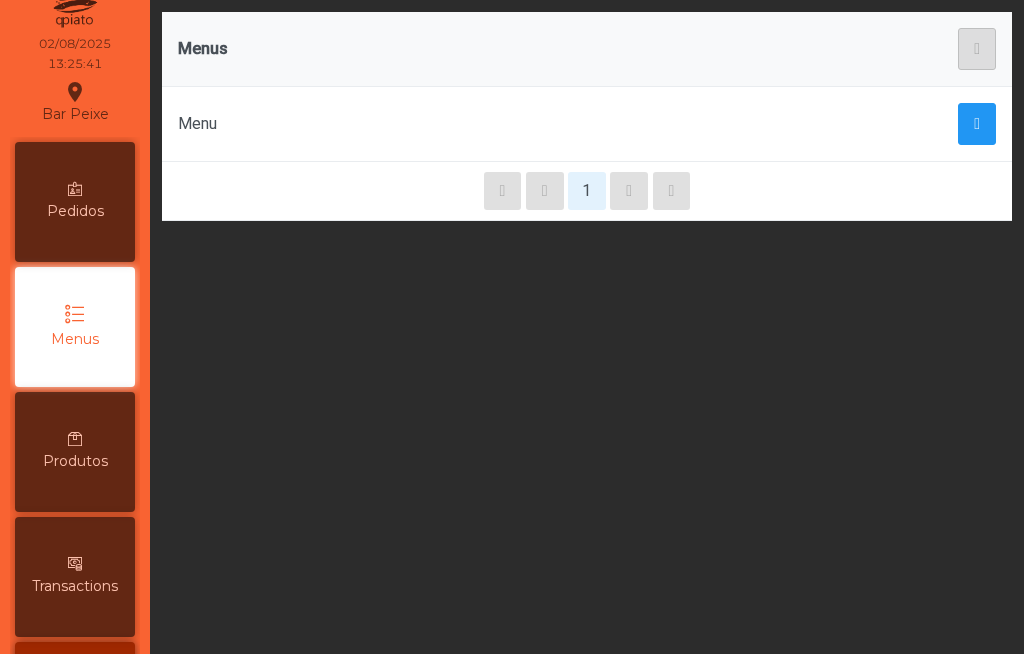 click on "Pedidos" at bounding box center [75, 202] 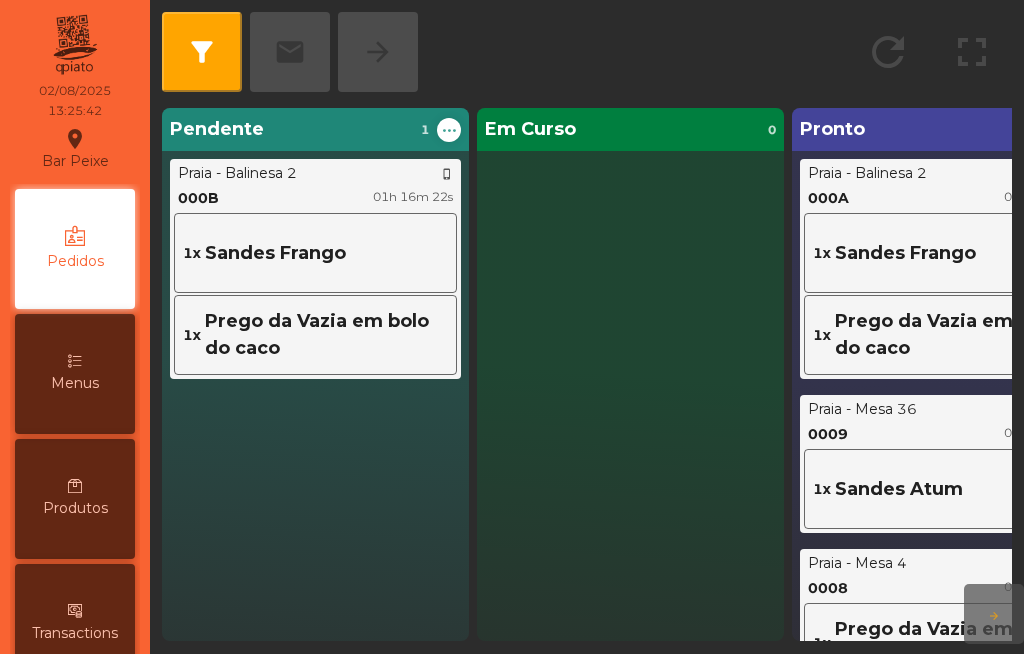 click on "location_on" 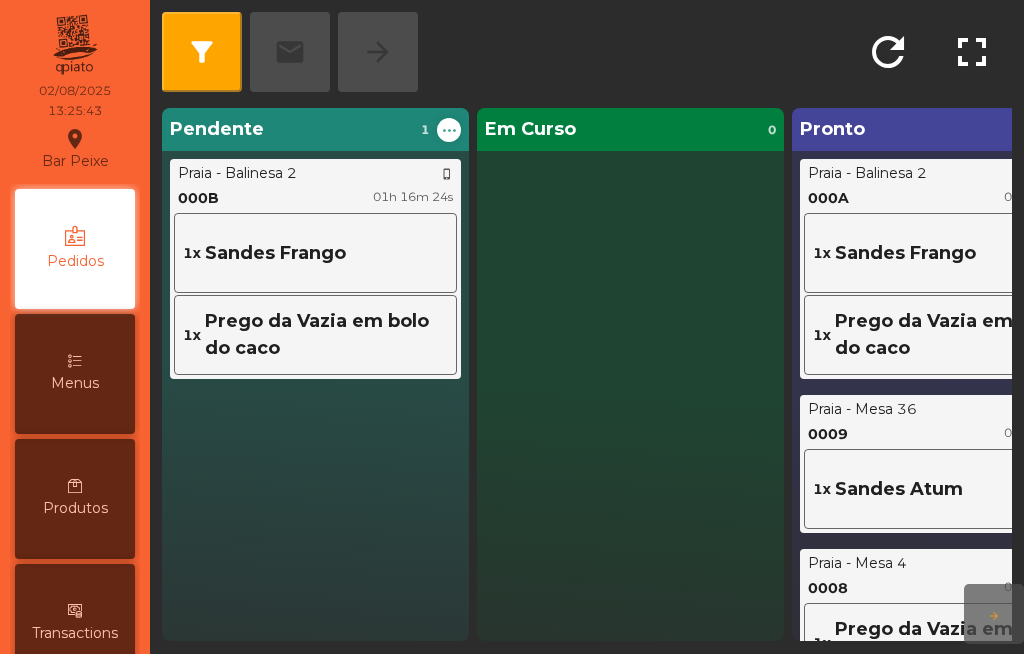 click on "Bar Peixe  location_on" 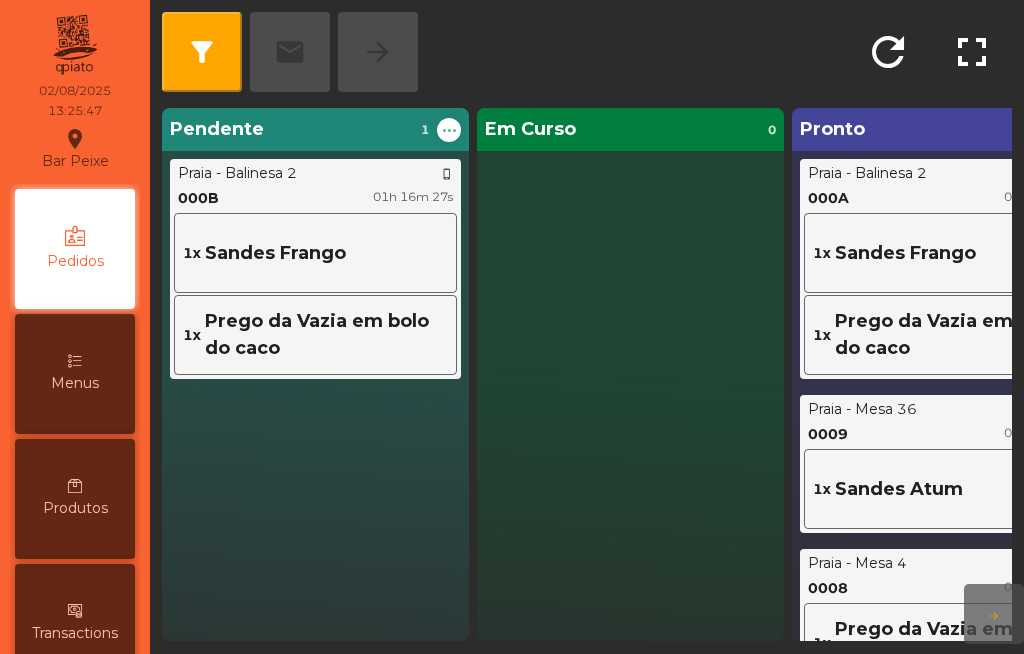 click on "Transactions" at bounding box center [75, 624] 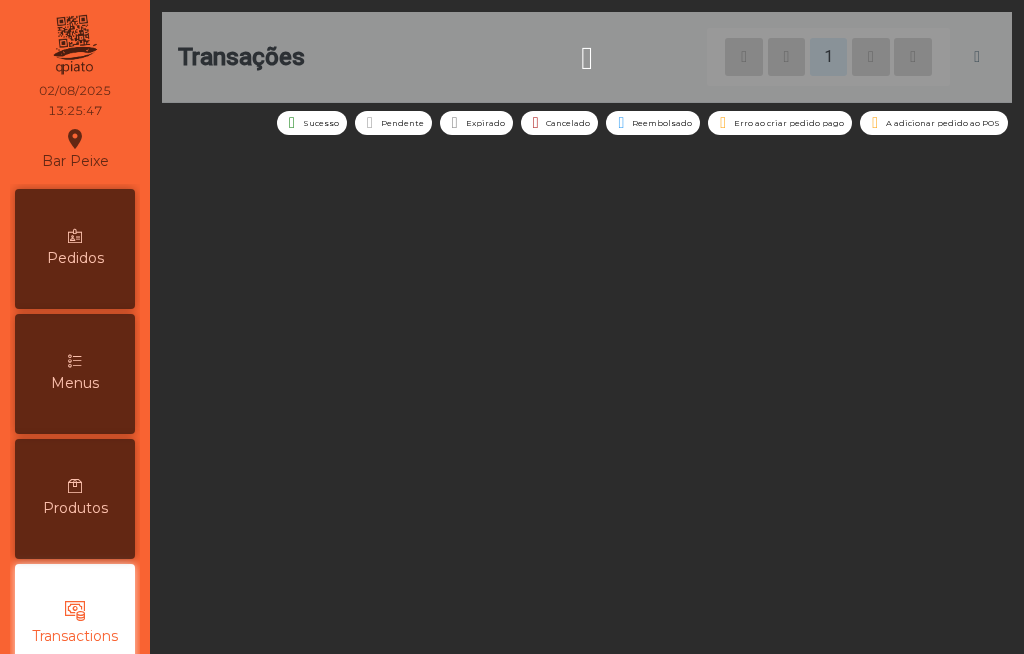 scroll, scrollTop: 170, scrollLeft: 0, axis: vertical 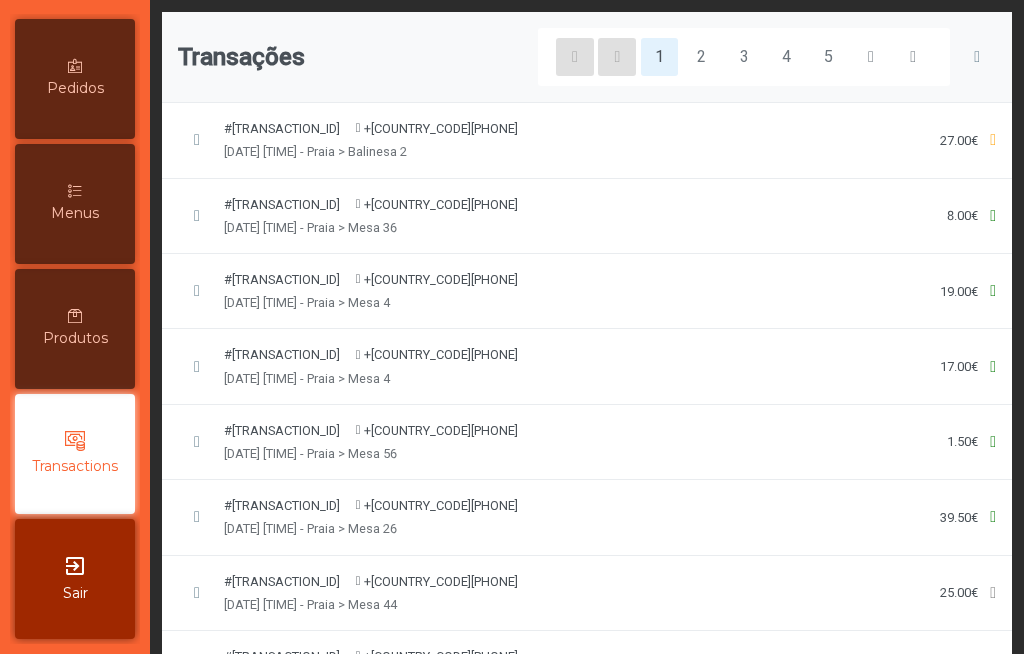 click 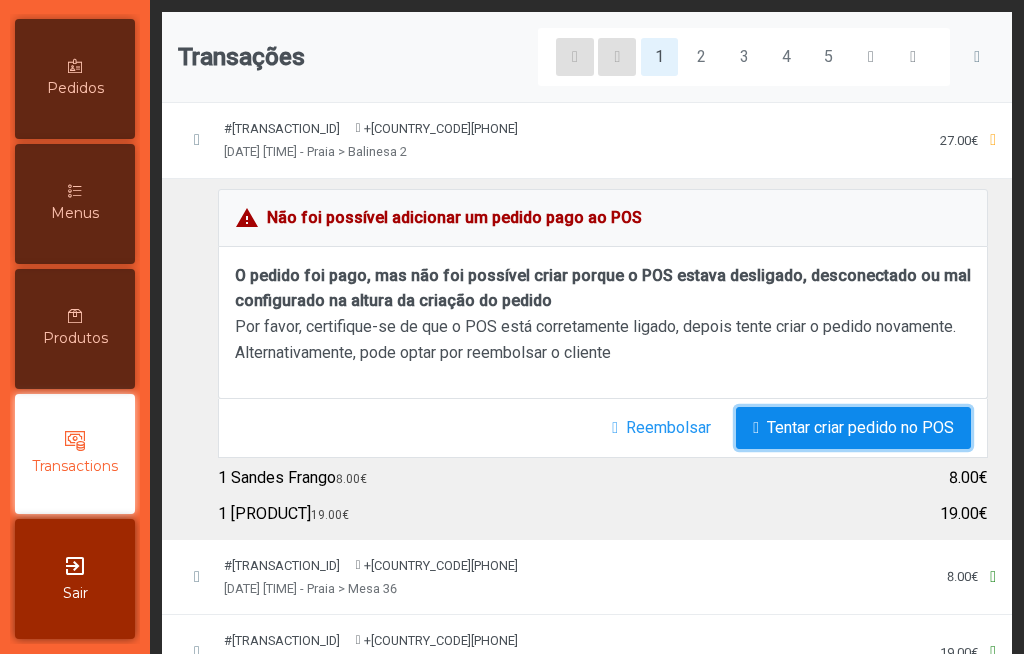 click on "Tentar criar pedido no POS" at bounding box center [860, 428] 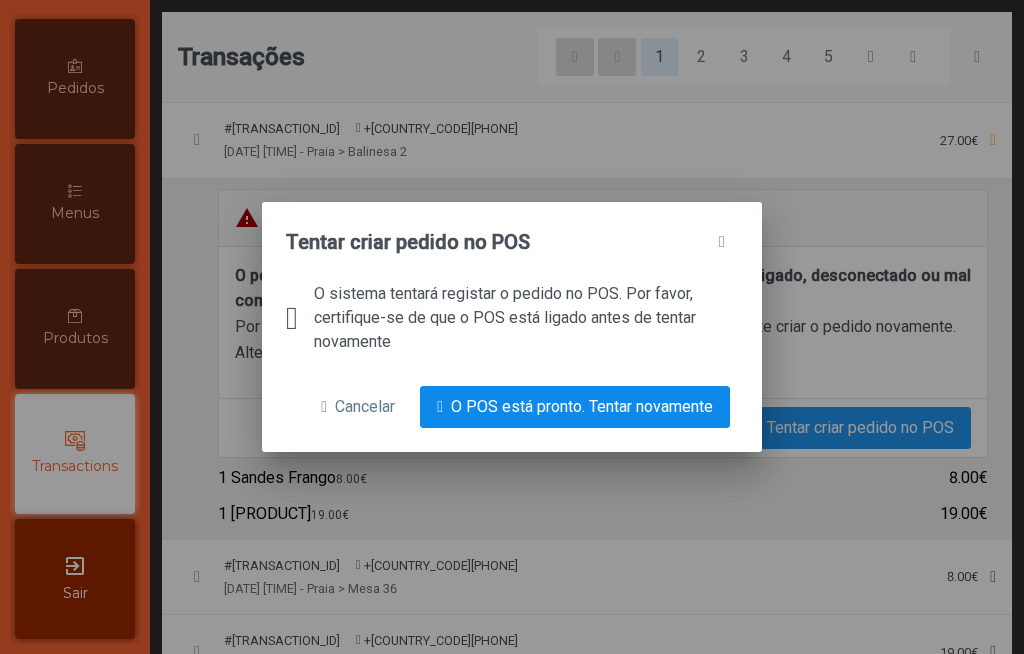 click on "O POS está pronto. Tentar novamente" 